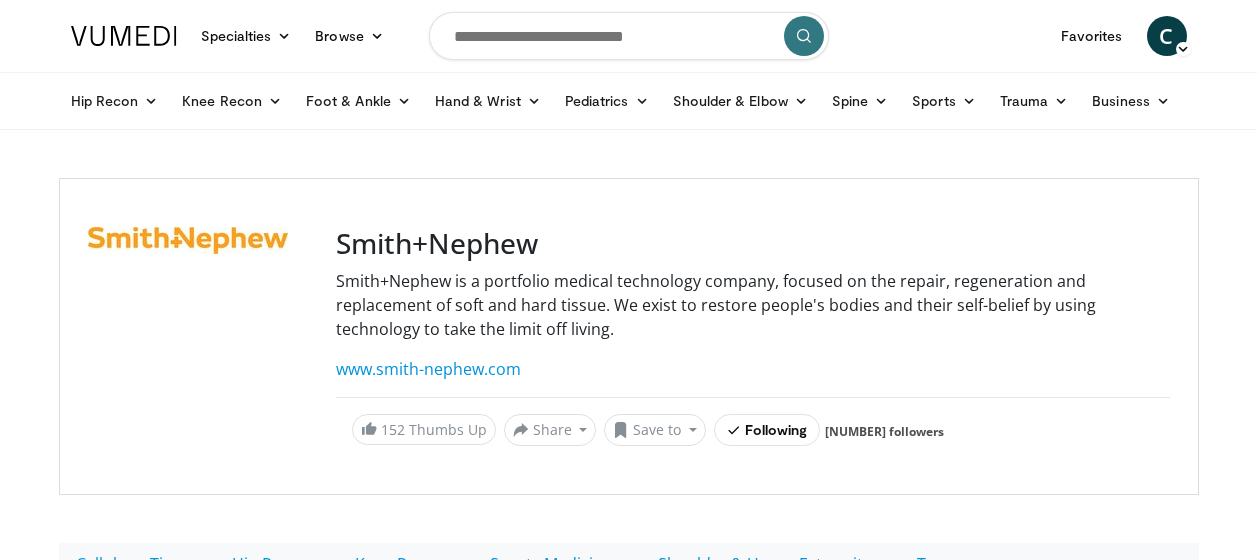 scroll, scrollTop: 0, scrollLeft: 0, axis: both 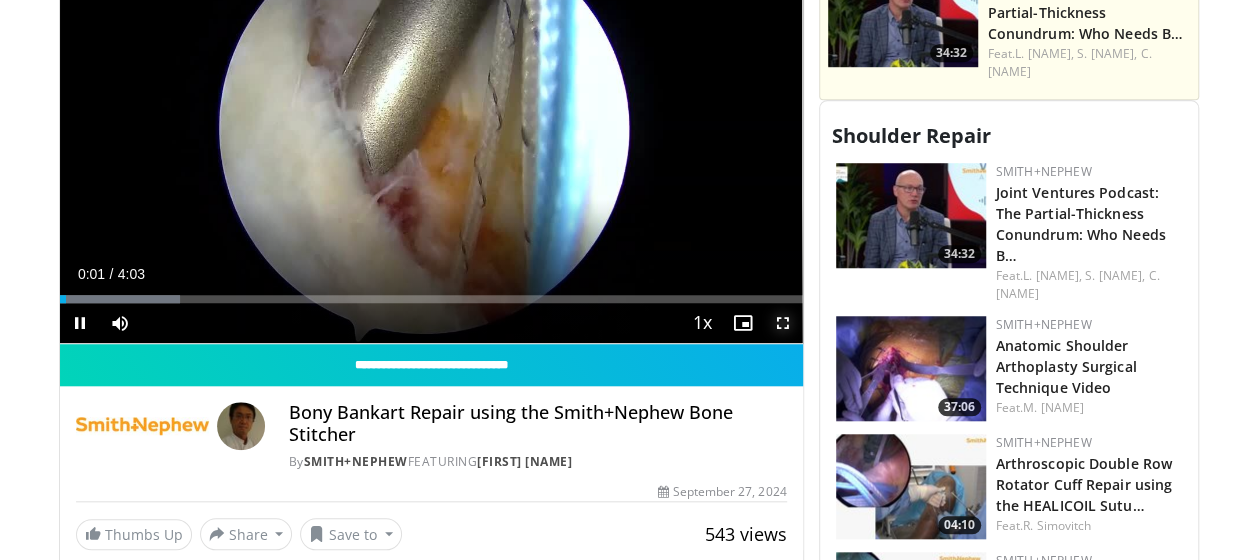 click at bounding box center [783, 323] 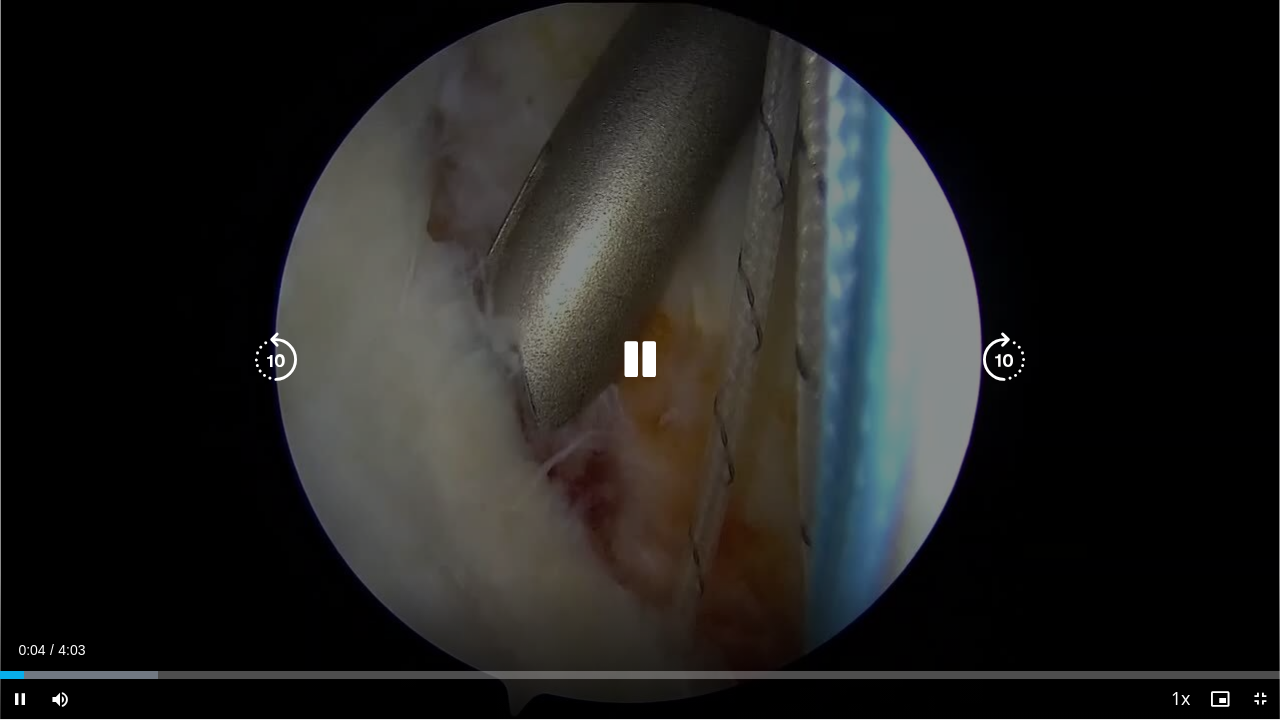 click at bounding box center [640, 360] 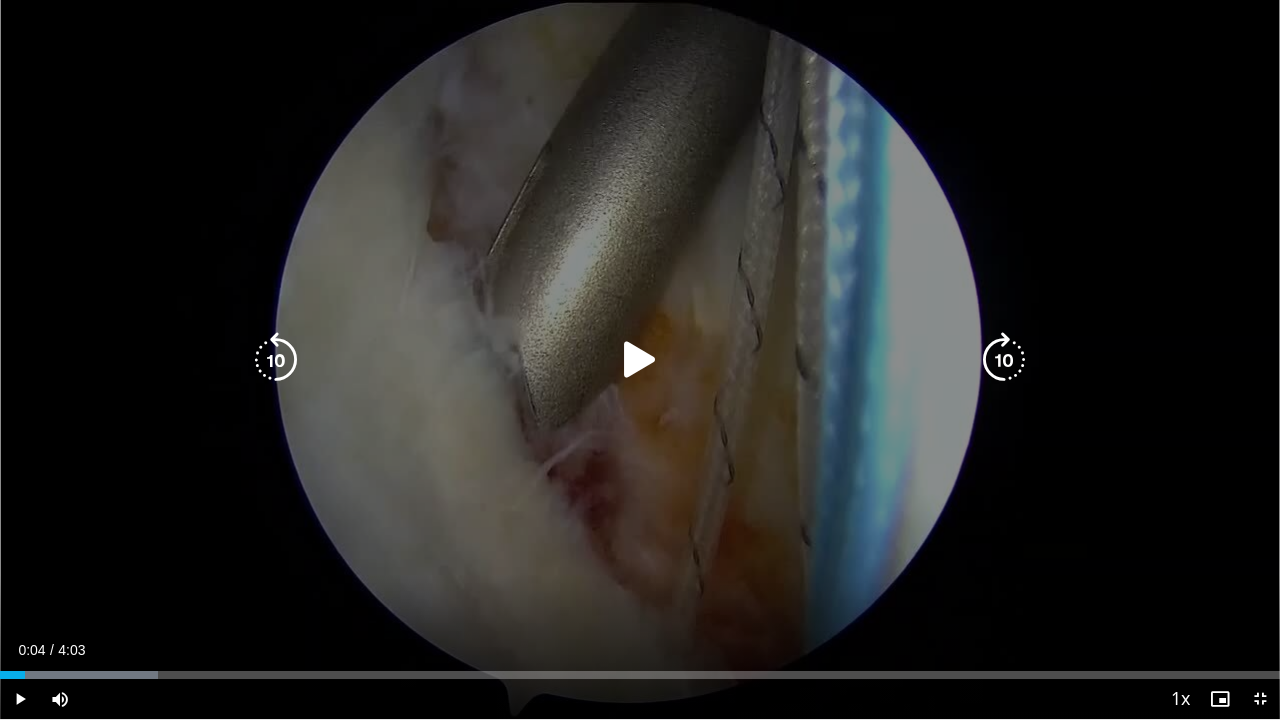 click at bounding box center (640, 360) 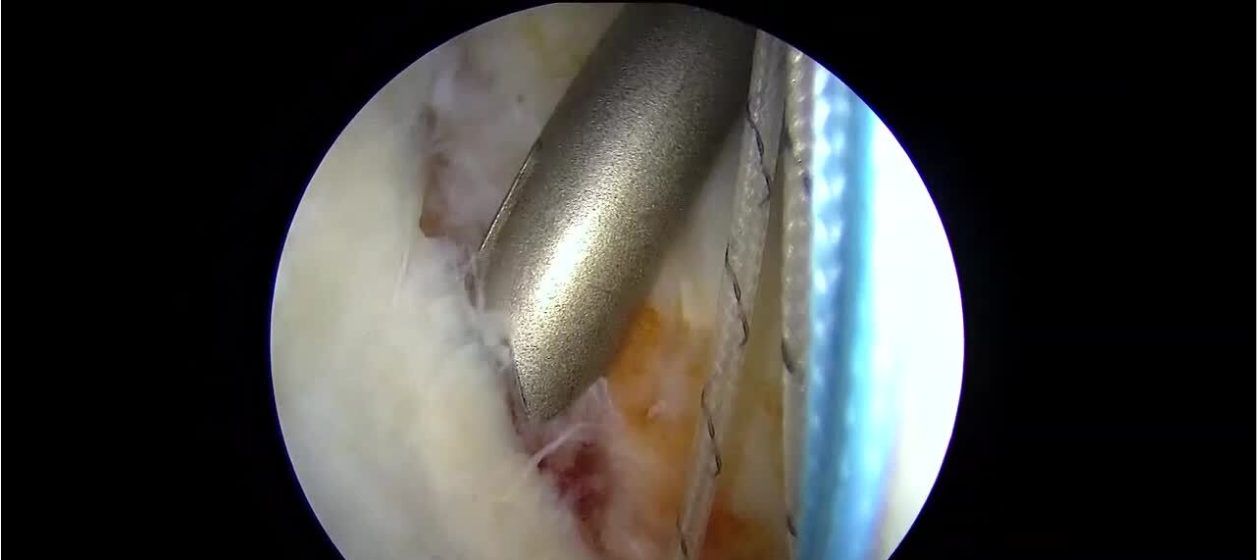 scroll, scrollTop: 718, scrollLeft: 0, axis: vertical 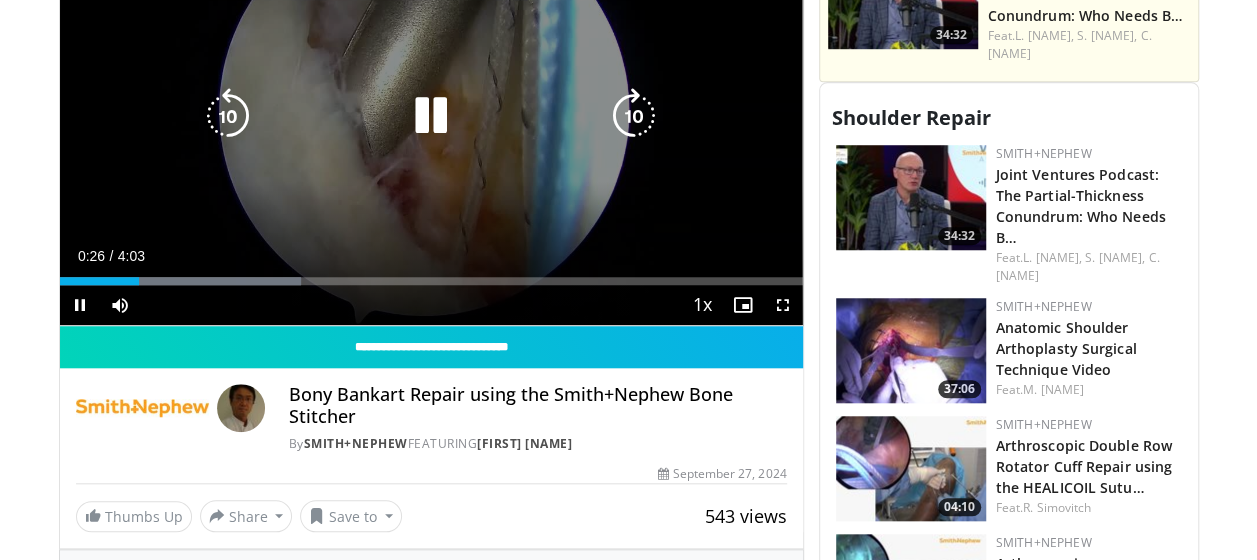 click on "10 seconds
Tap to unmute" at bounding box center (431, 116) 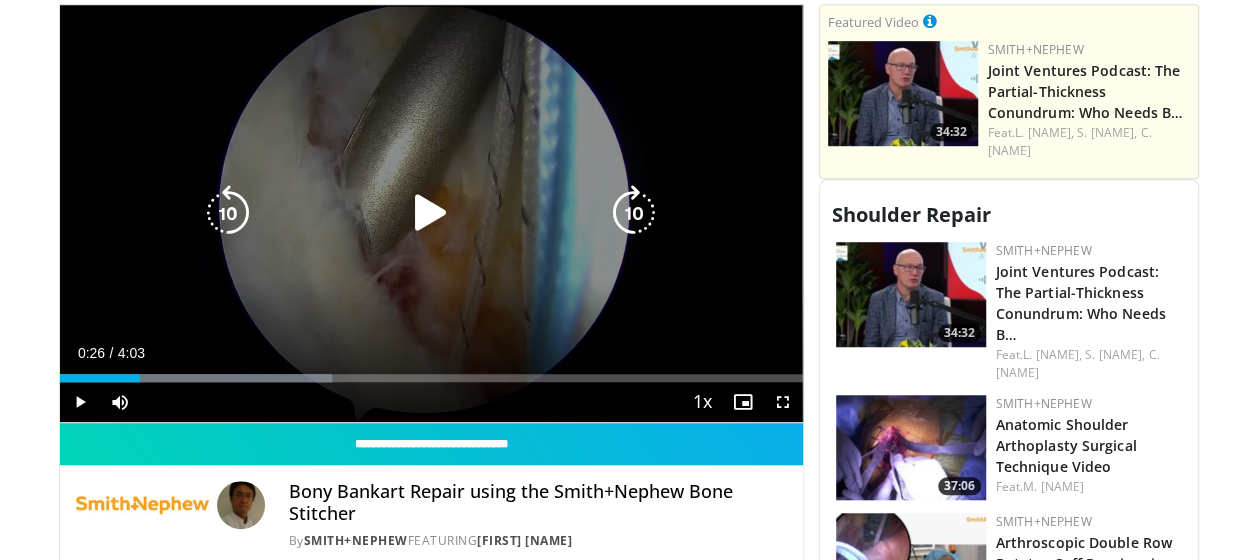 scroll, scrollTop: 518, scrollLeft: 0, axis: vertical 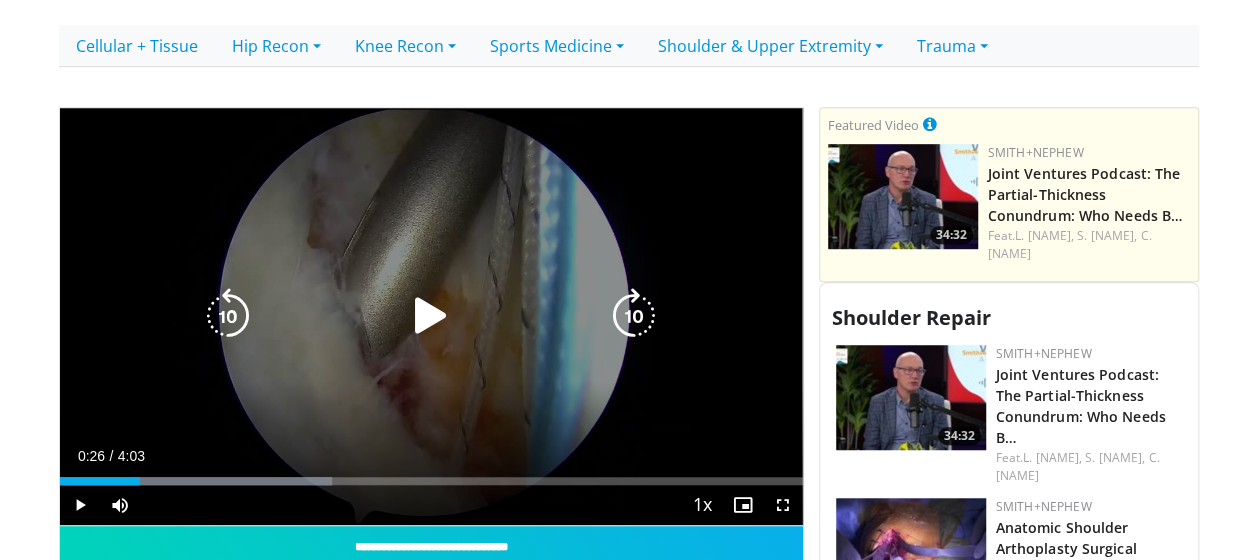 click at bounding box center (431, 316) 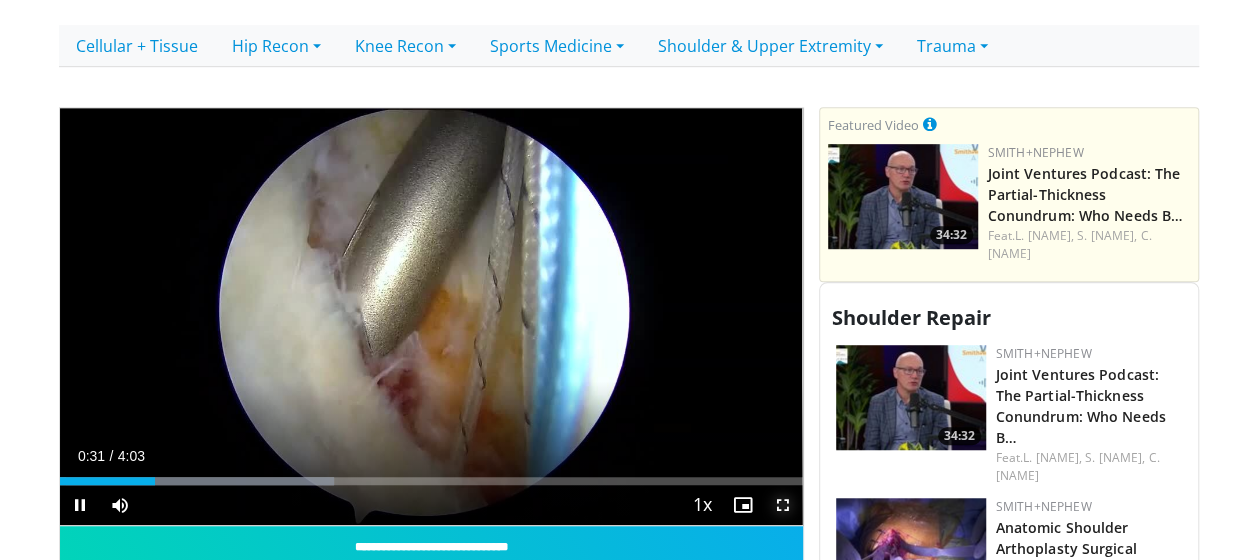 click at bounding box center (783, 505) 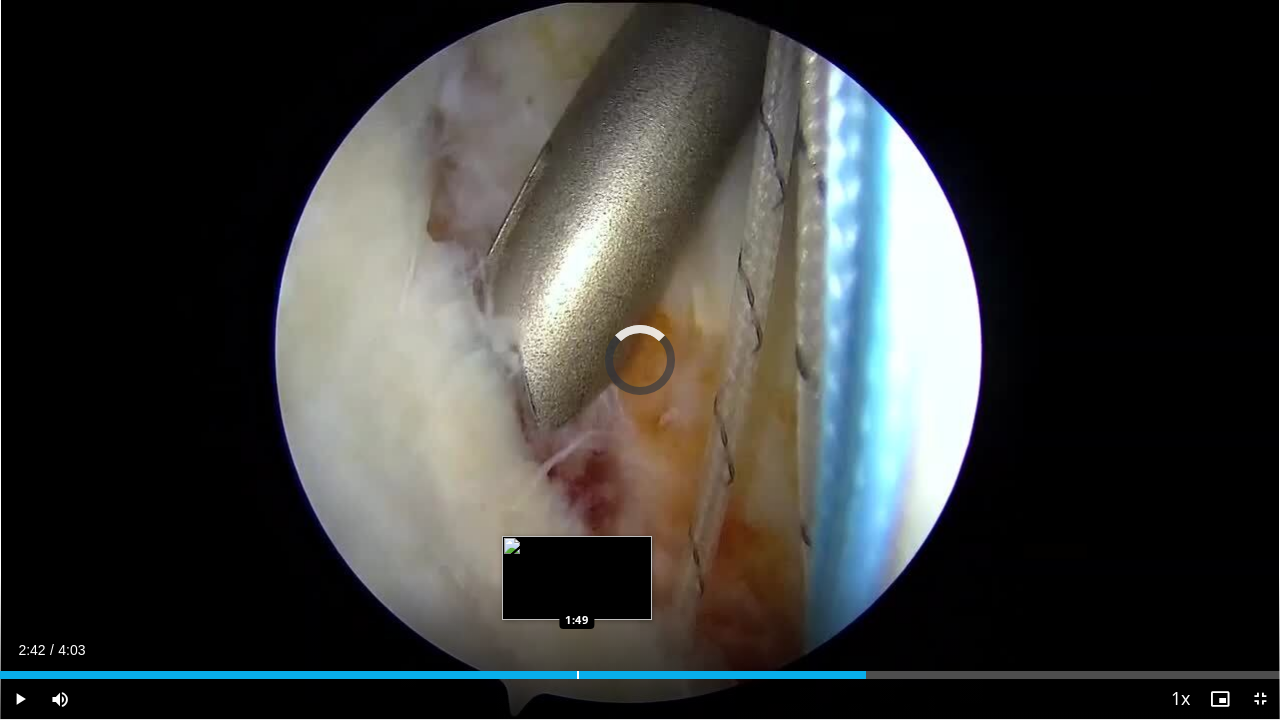 drag, startPoint x: 1104, startPoint y: 666, endPoint x: 417, endPoint y: 667, distance: 687.00073 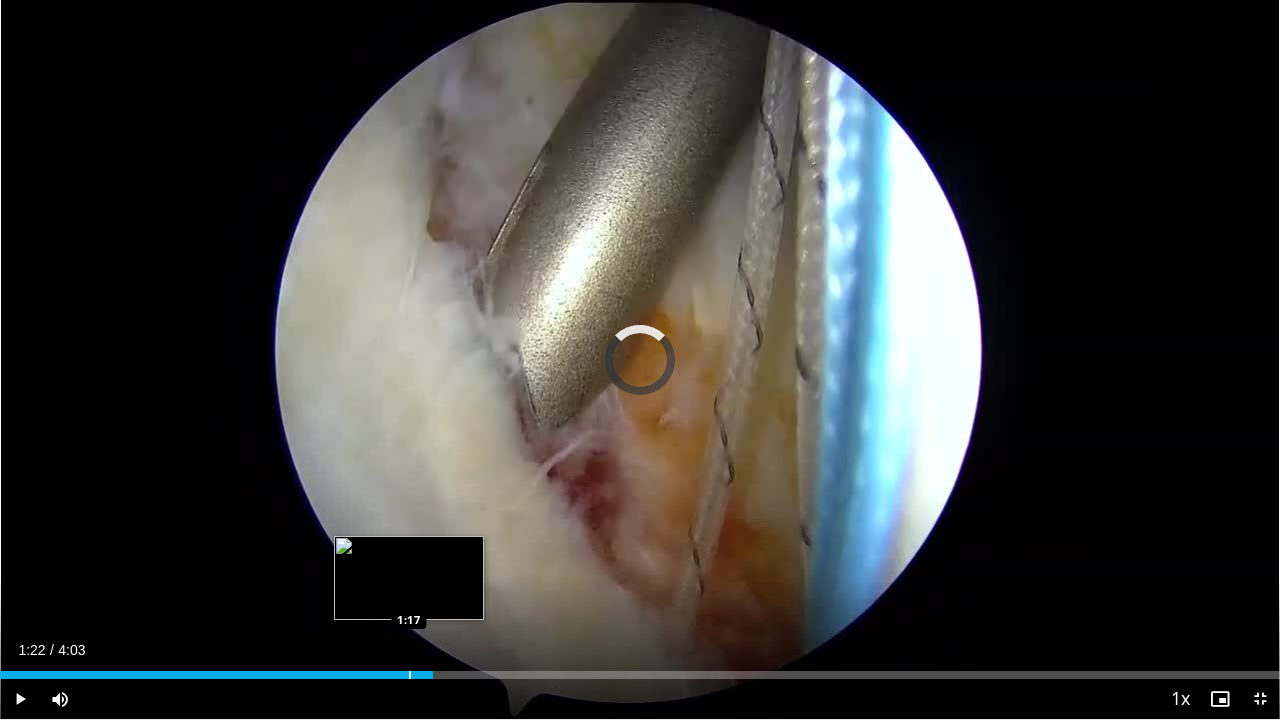 click at bounding box center [410, 675] 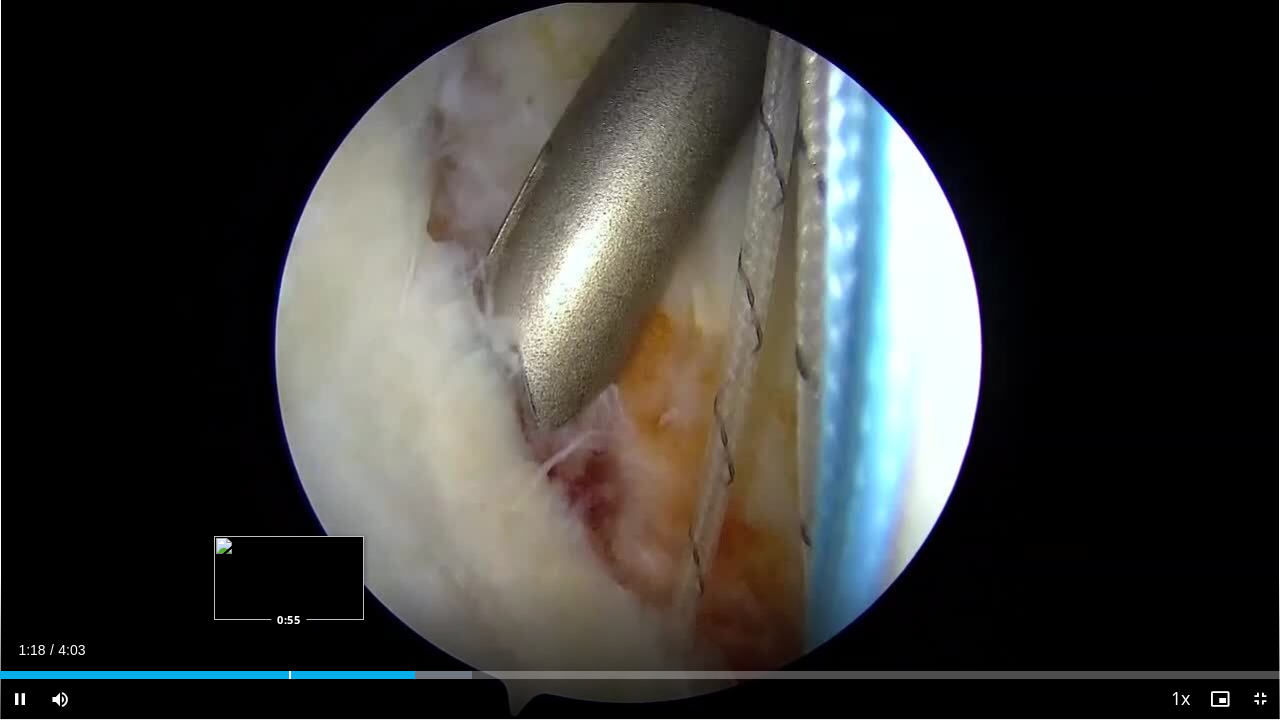 click on "Loaded : 36.91% [TIME] [TIME]" at bounding box center (640, 669) 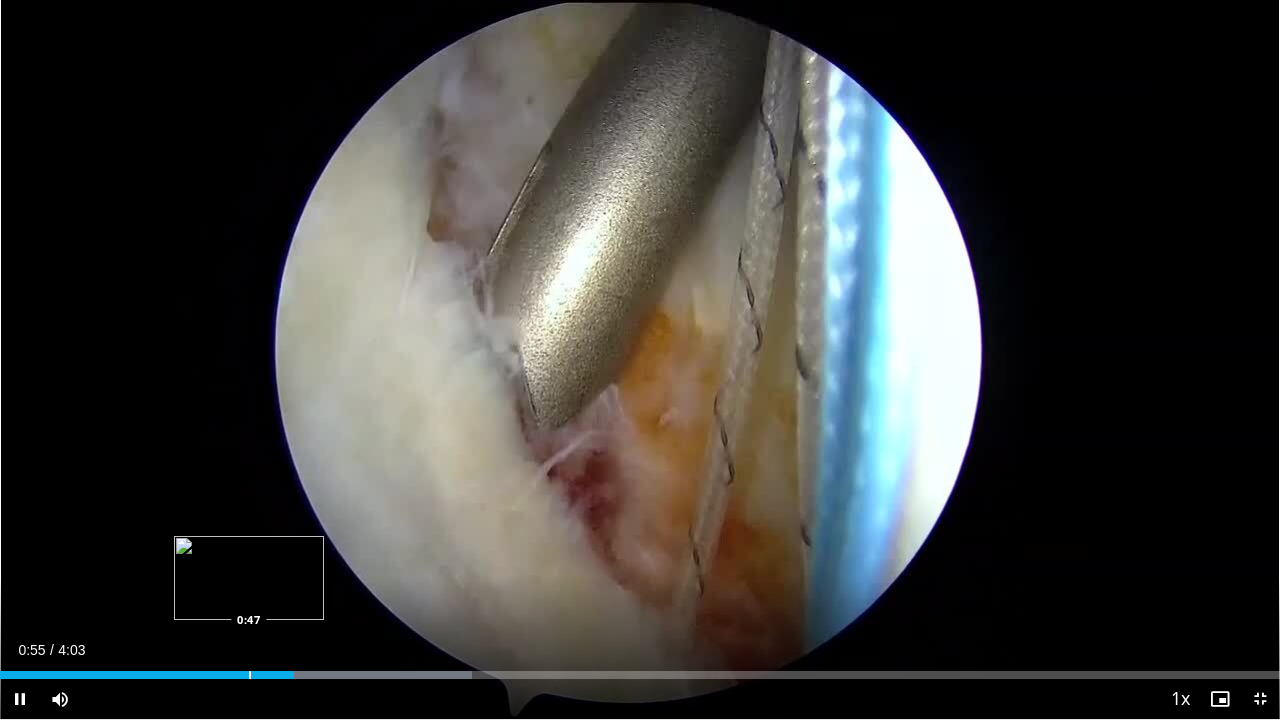 click on "0:55" at bounding box center [147, 675] 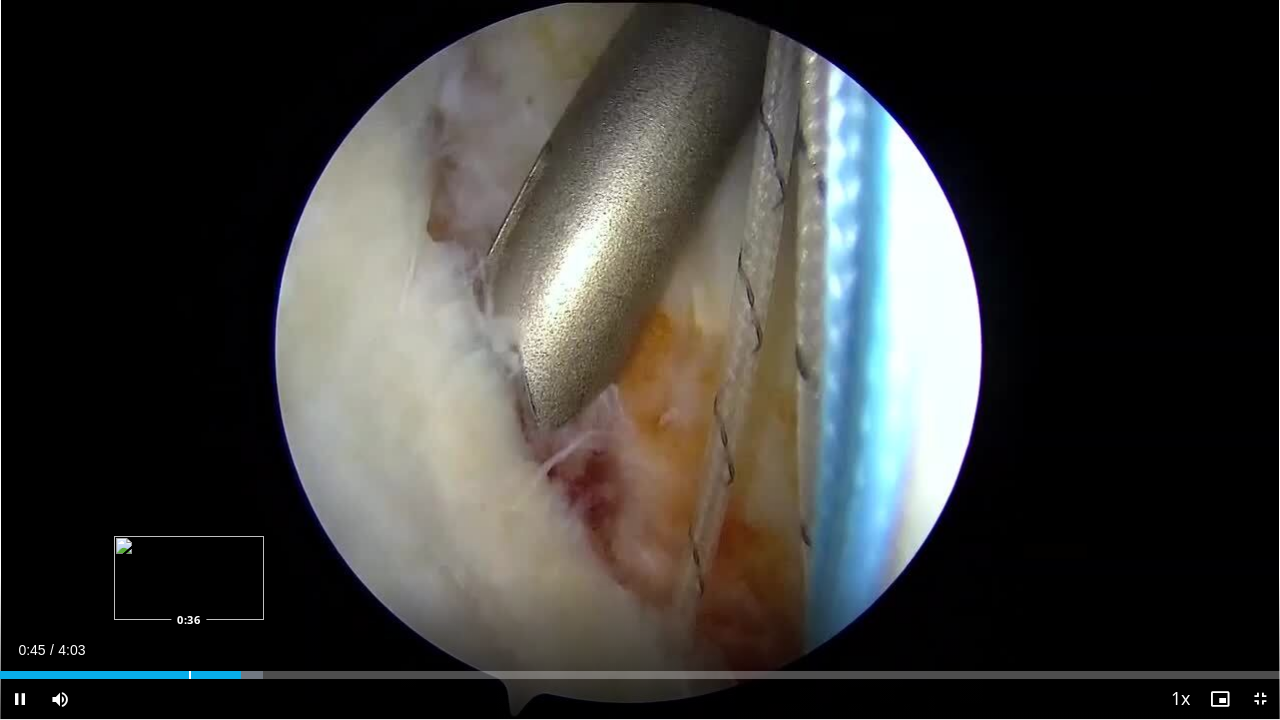 click at bounding box center (190, 675) 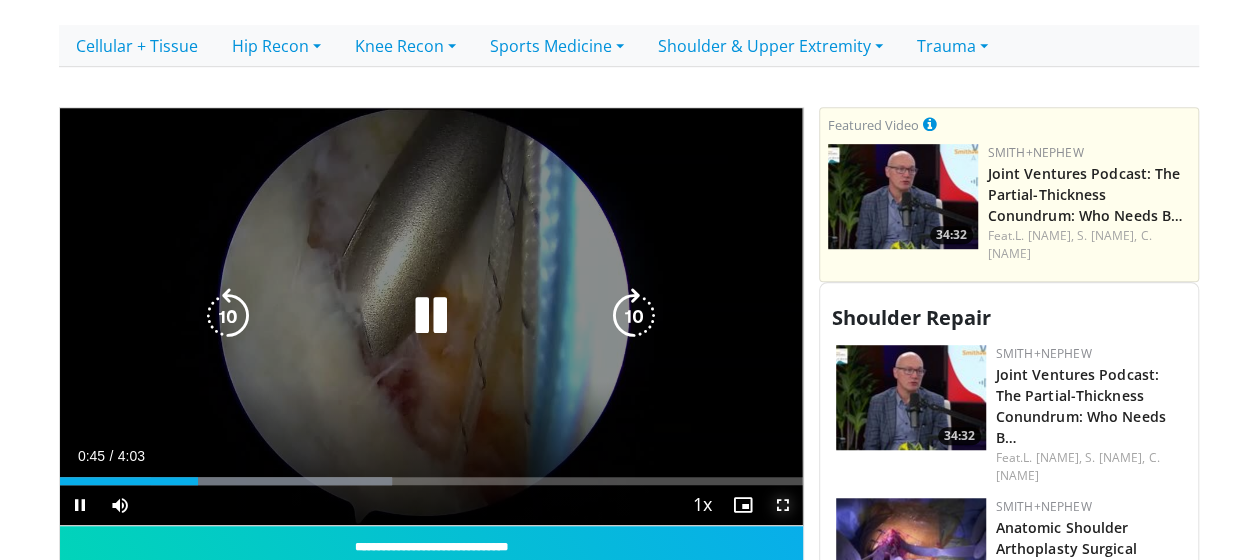 click at bounding box center [783, 505] 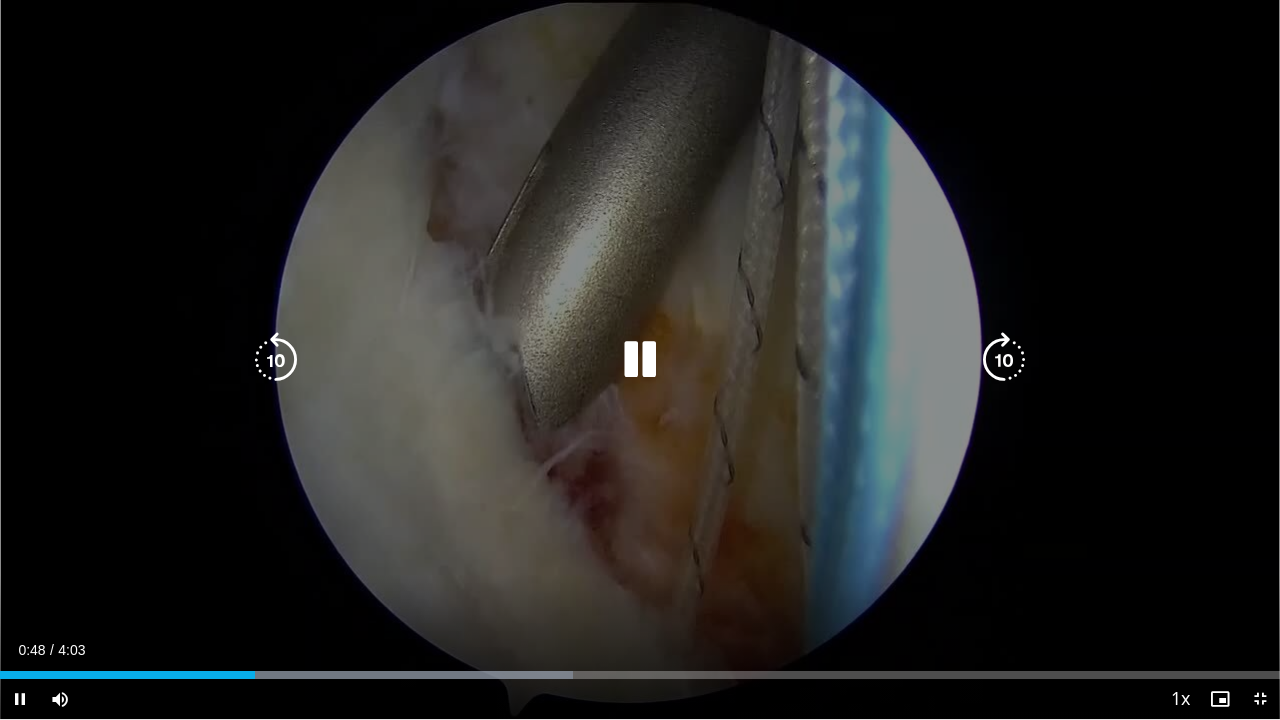 click on "Loaded :  44.73% 0:48 0:25" at bounding box center (640, 669) 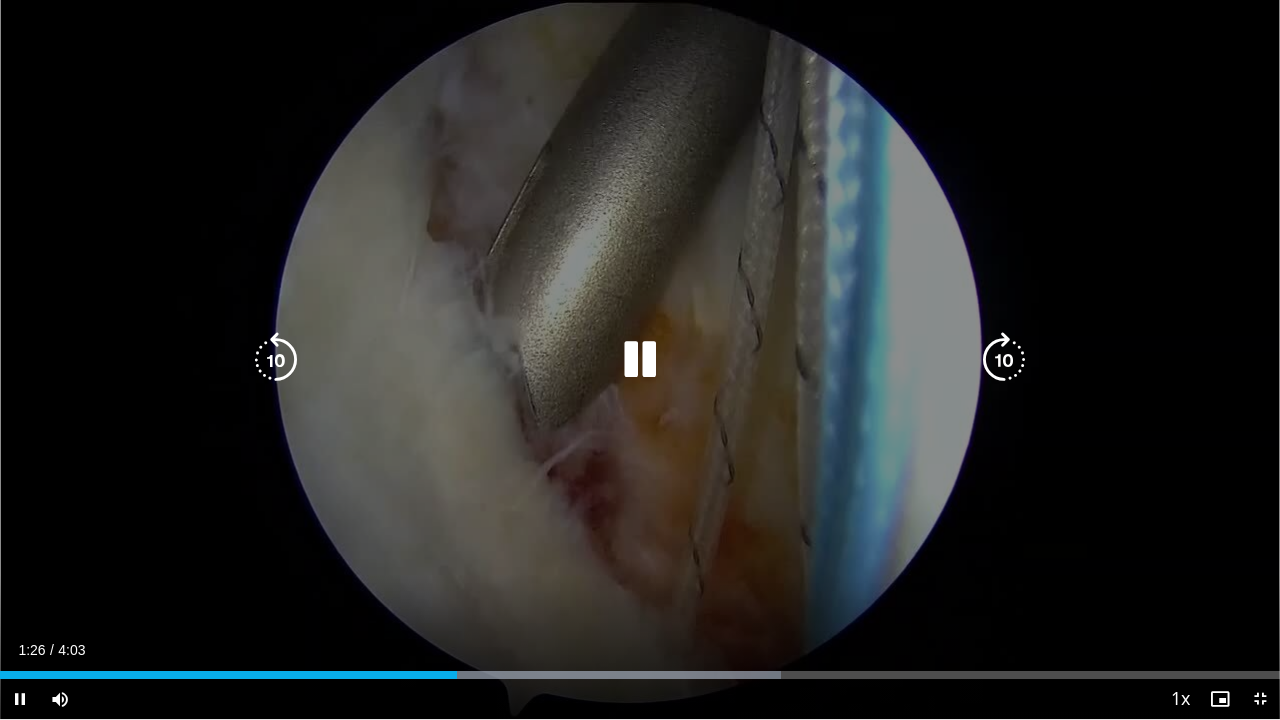 click at bounding box center [640, 360] 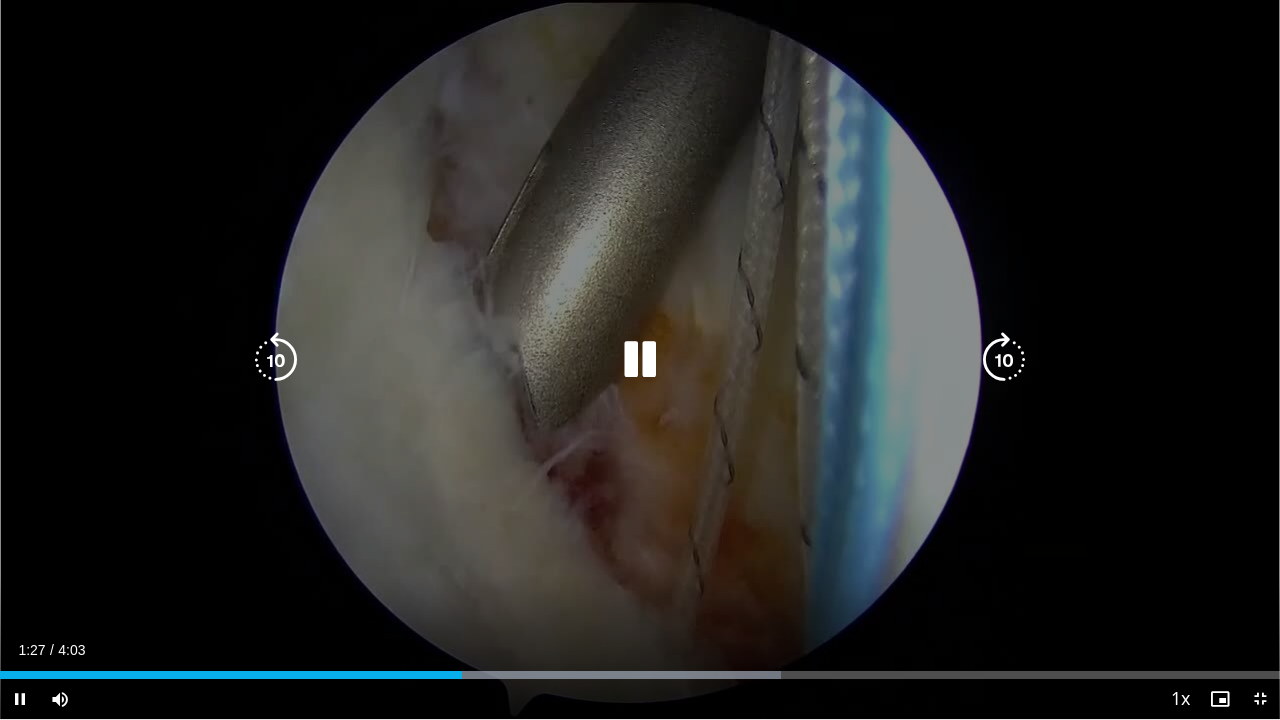 click at bounding box center [640, 360] 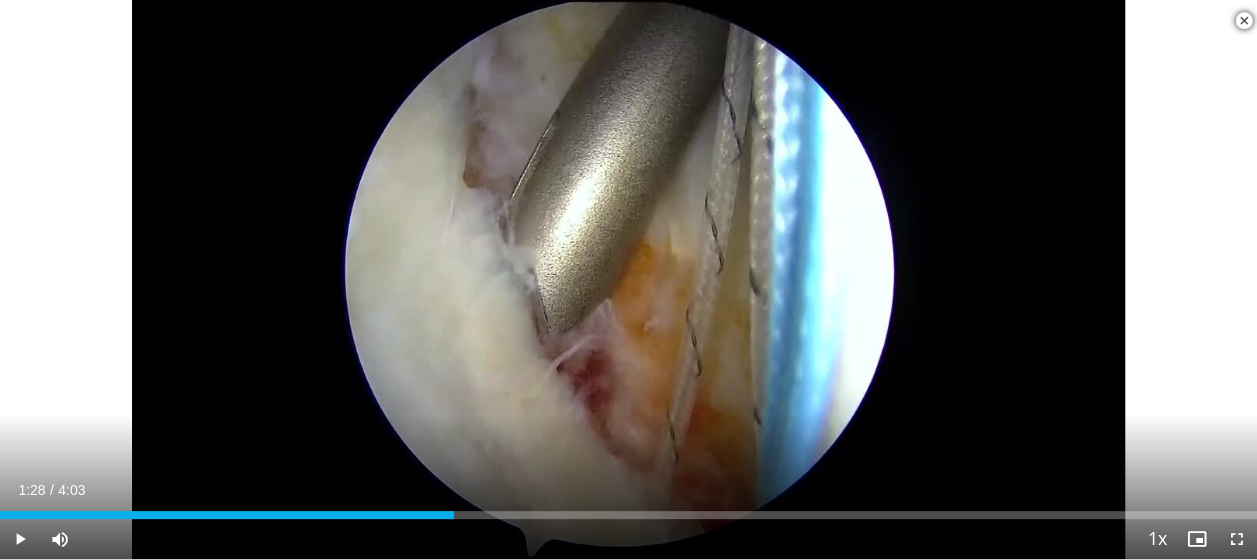 scroll, scrollTop: 818, scrollLeft: 0, axis: vertical 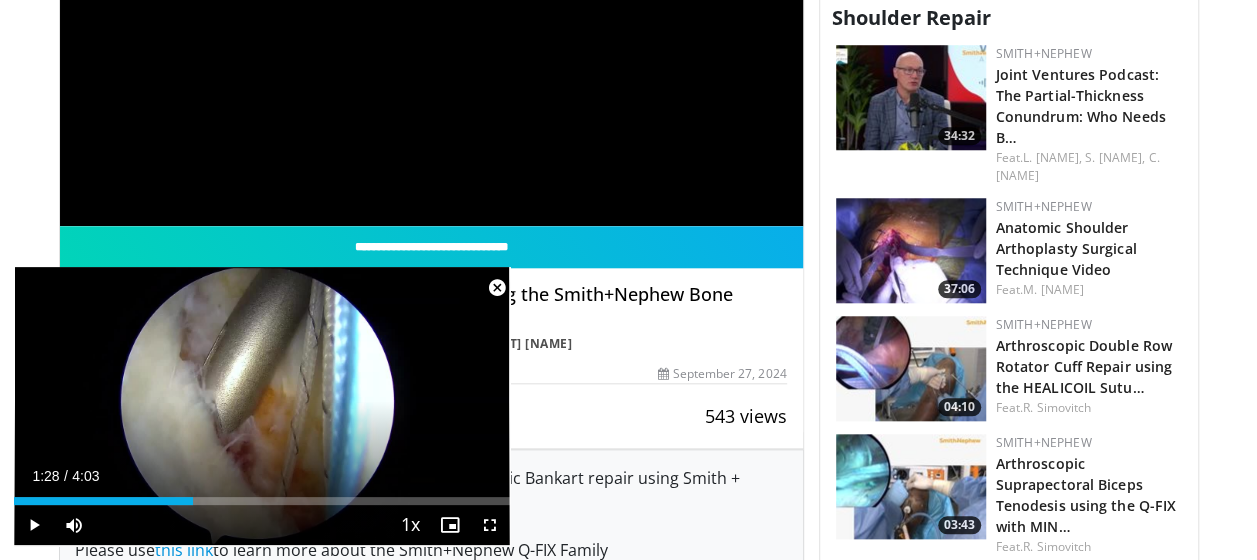 click at bounding box center [497, 288] 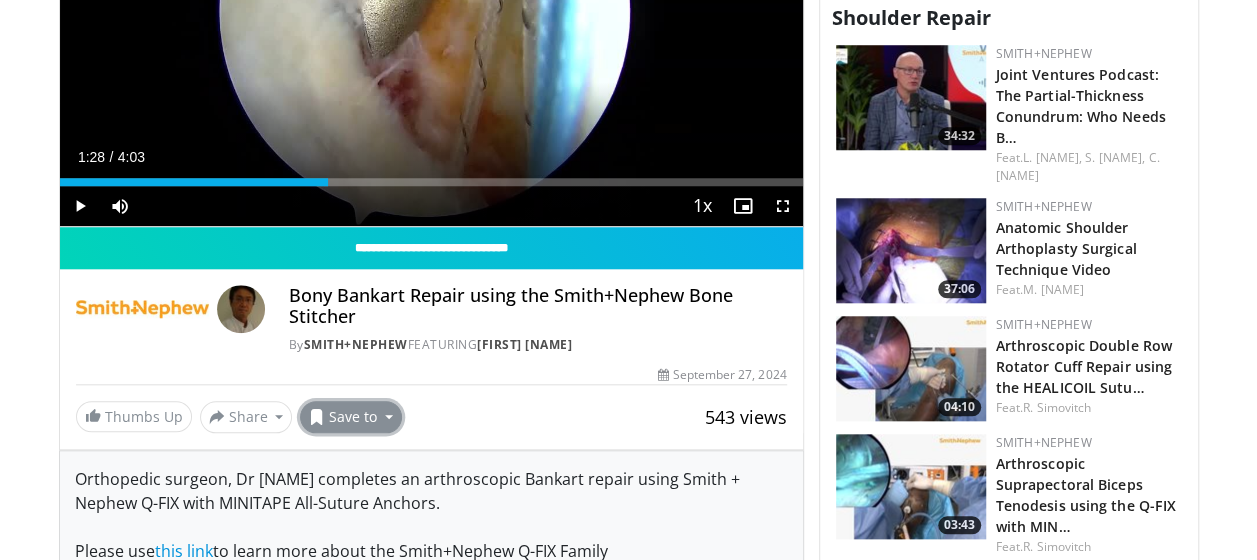 click on "Save to" at bounding box center (351, 417) 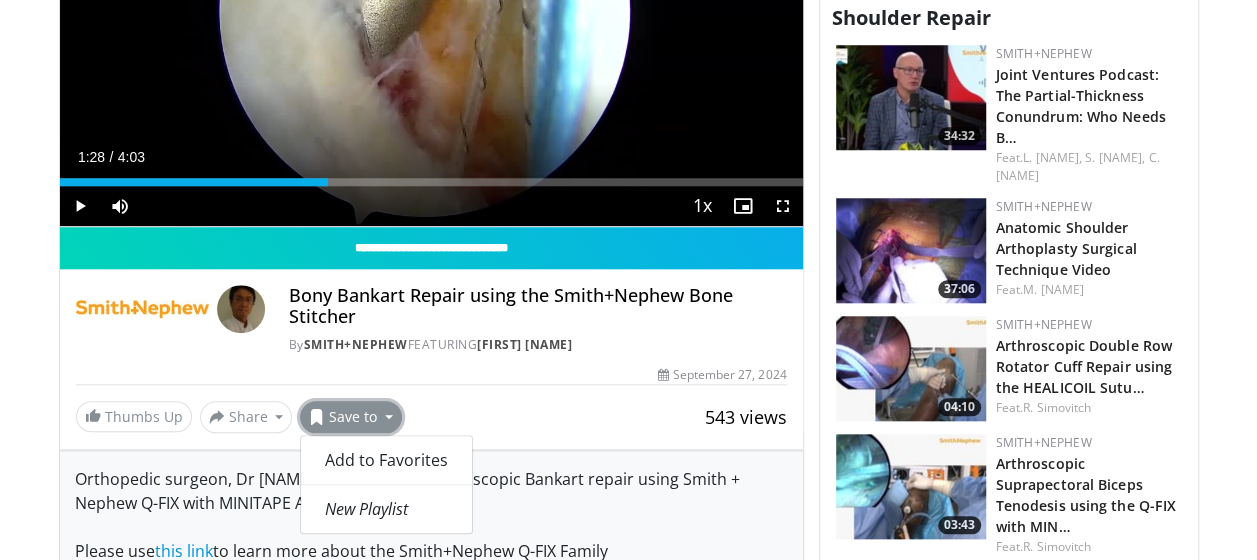 click on "Thumbs Up
Share Bony Bankart Repair using...
×
Enter one or more e-mail addresses, each in a new line
Message
Send
Close
Share
E-mail
Tweet
Share
Save to
Add to Favorites
New Playlist
New Playlist
×
Title
Description ****" at bounding box center (431, 417) 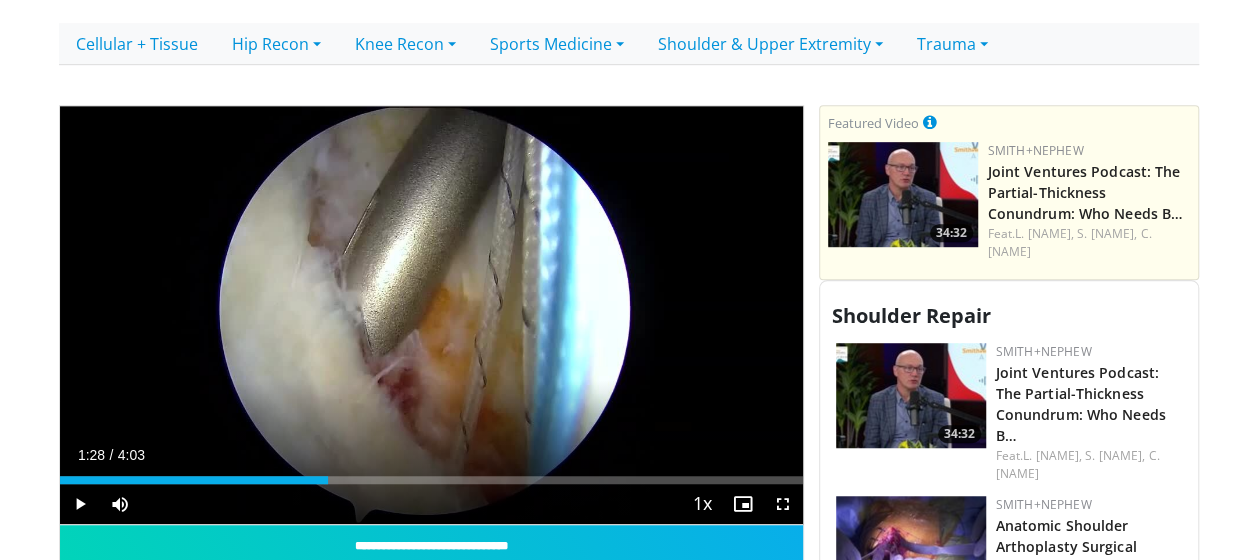 scroll, scrollTop: 518, scrollLeft: 0, axis: vertical 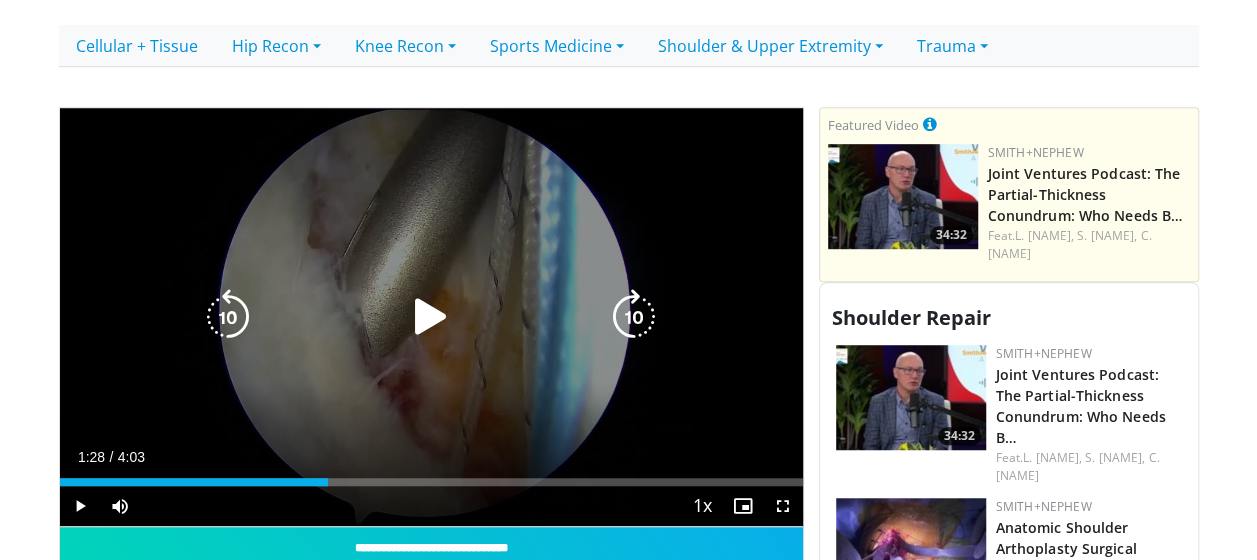 drag, startPoint x: 620, startPoint y: 310, endPoint x: 580, endPoint y: 307, distance: 40.112343 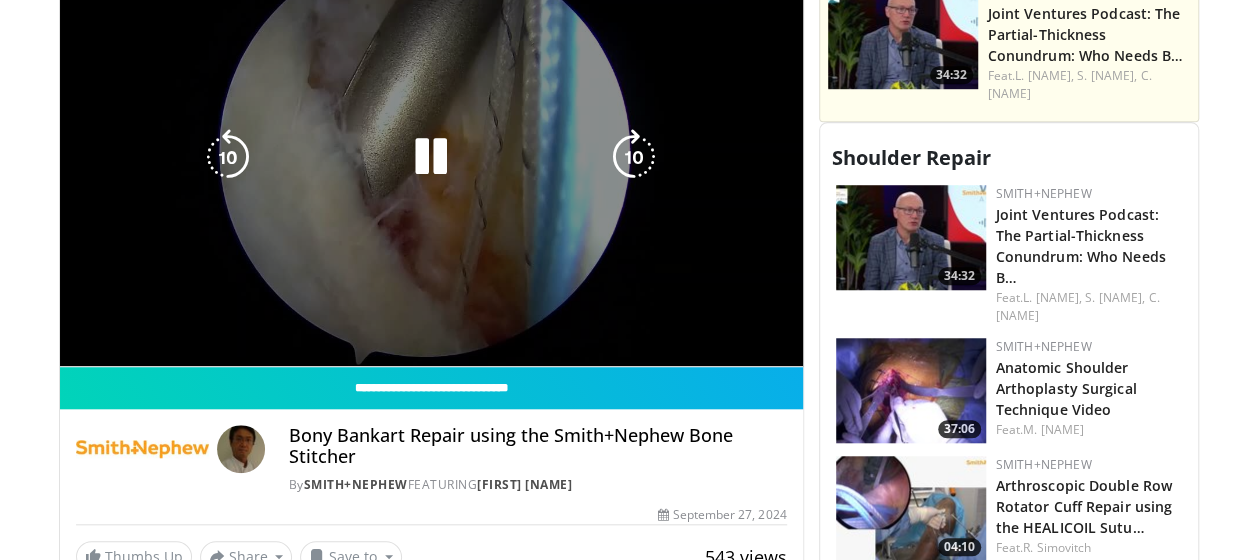 scroll, scrollTop: 718, scrollLeft: 0, axis: vertical 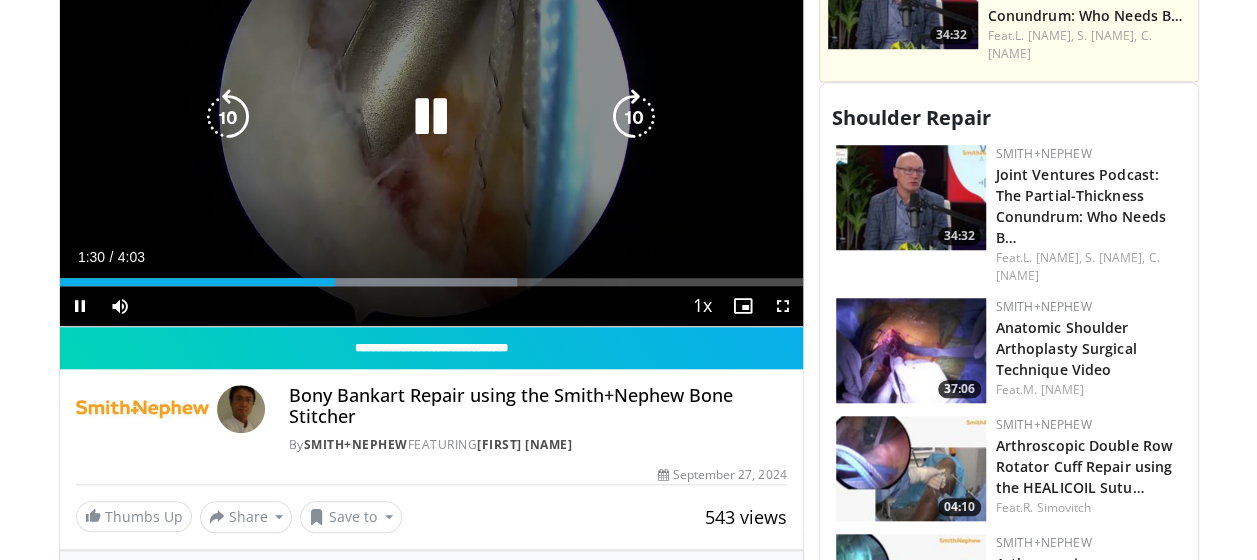 click at bounding box center (431, 117) 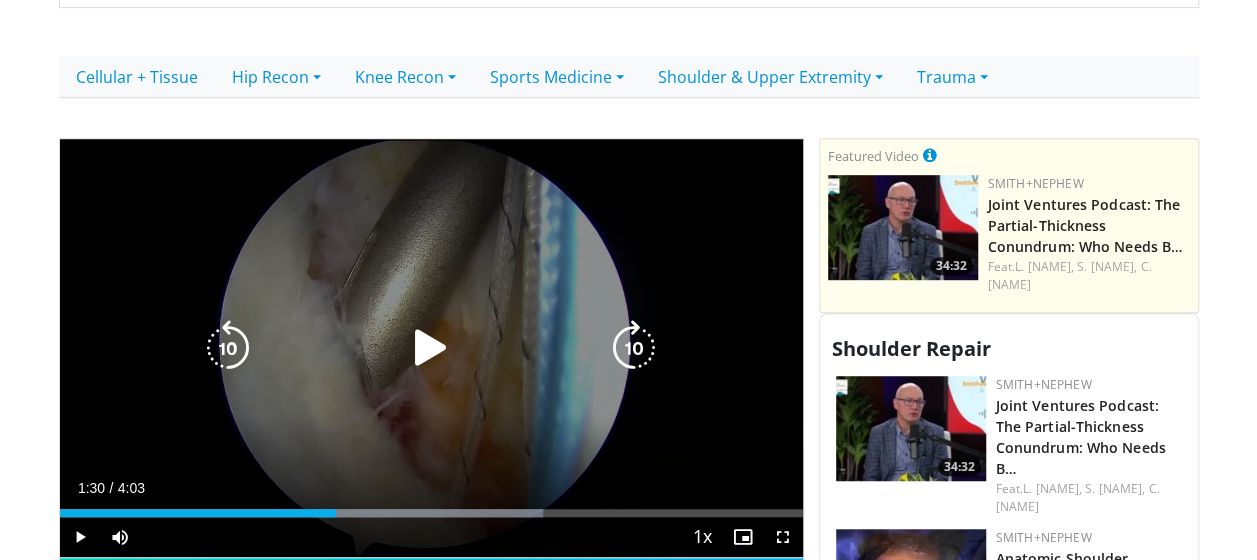 scroll, scrollTop: 518, scrollLeft: 0, axis: vertical 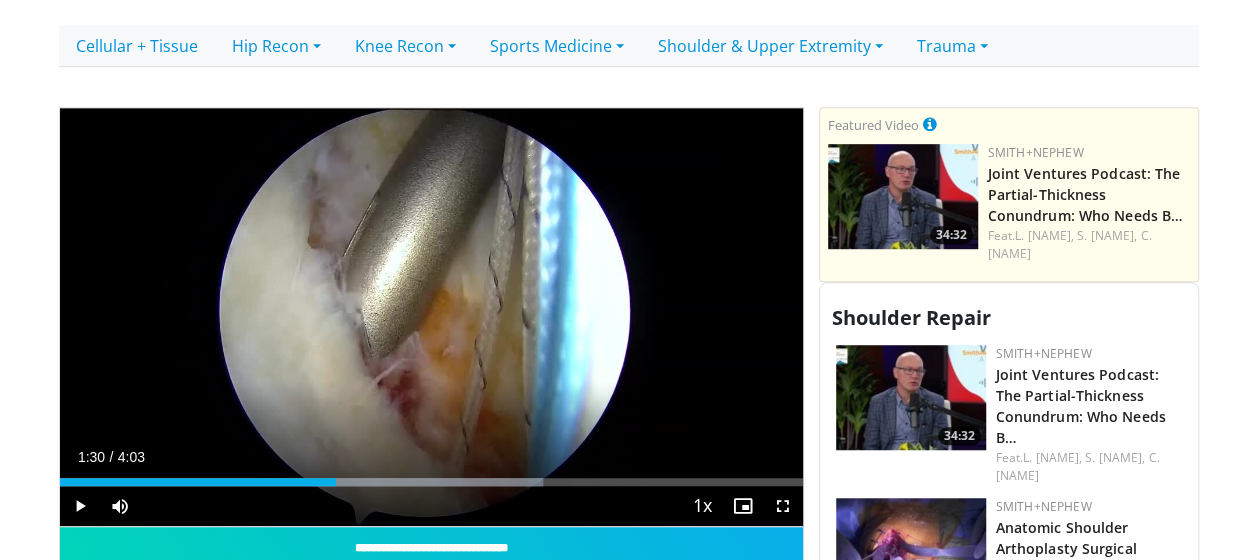 drag, startPoint x: 545, startPoint y: 399, endPoint x: 20, endPoint y: 264, distance: 542.07935 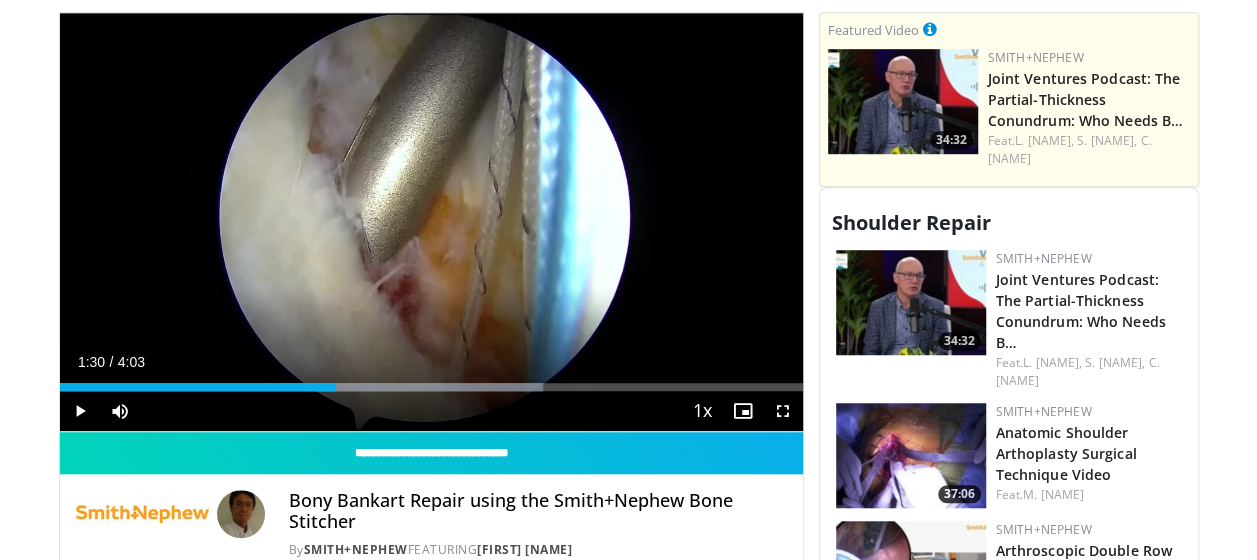 scroll, scrollTop: 818, scrollLeft: 0, axis: vertical 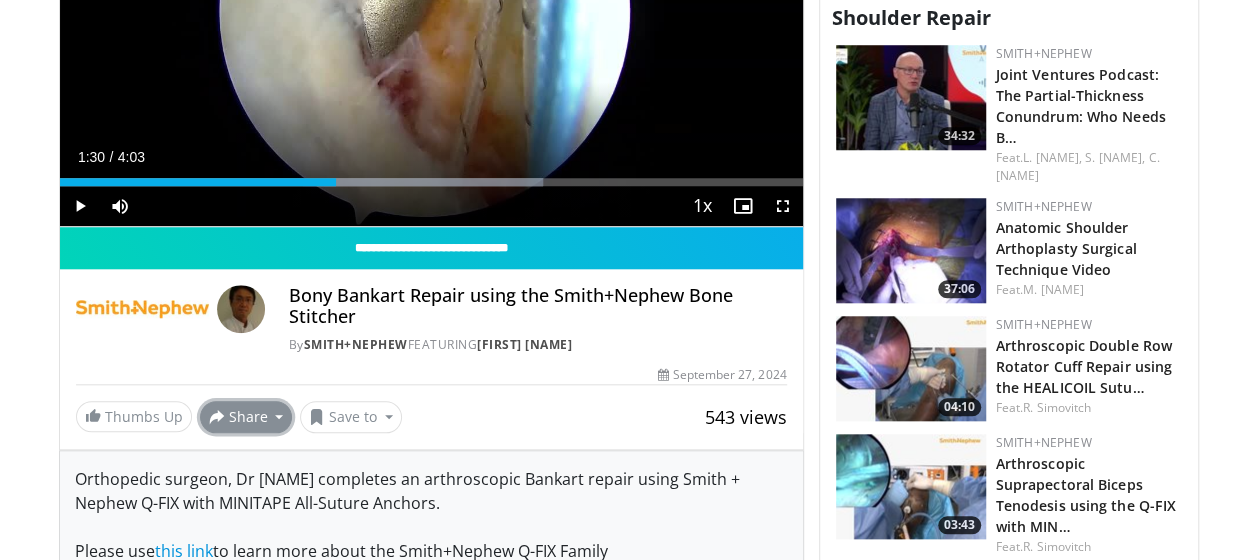 click on "Share" at bounding box center (246, 417) 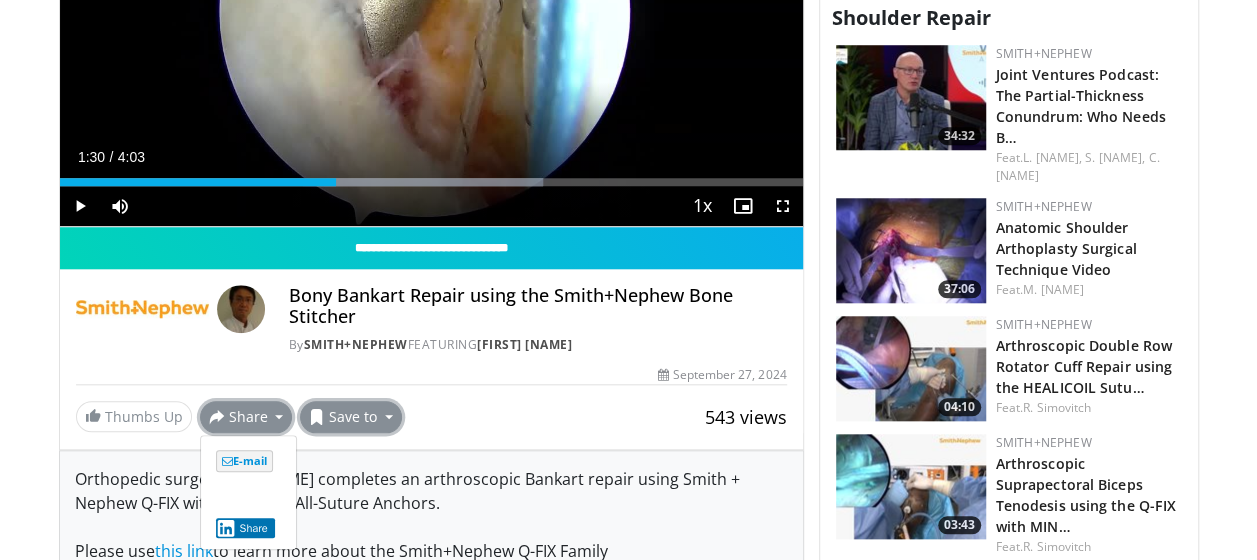 click on "Save to" at bounding box center (351, 417) 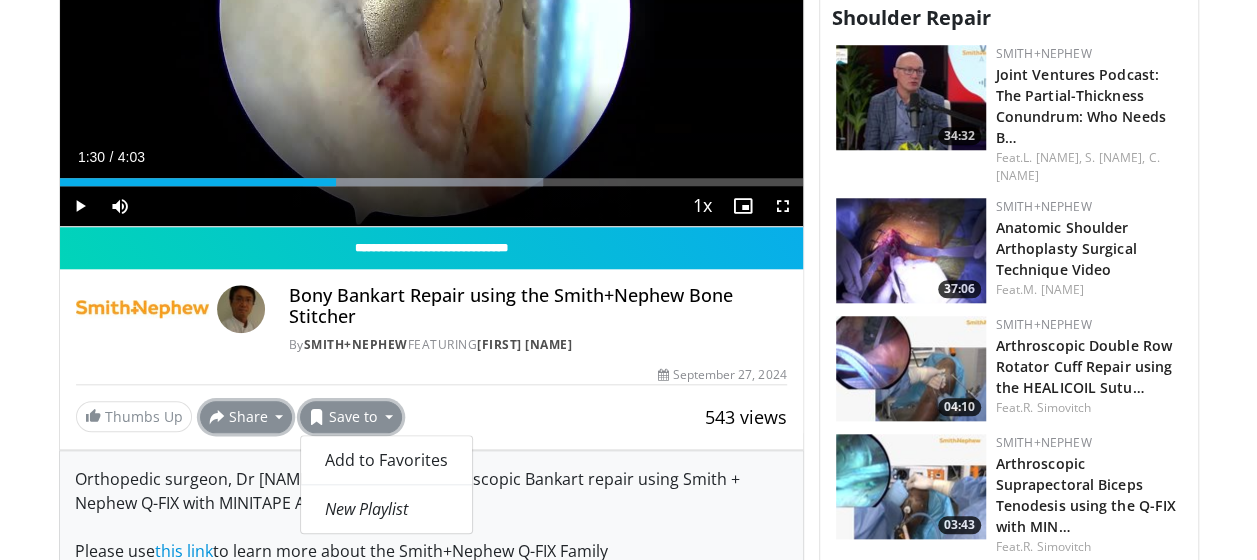 click on "Share" at bounding box center (246, 417) 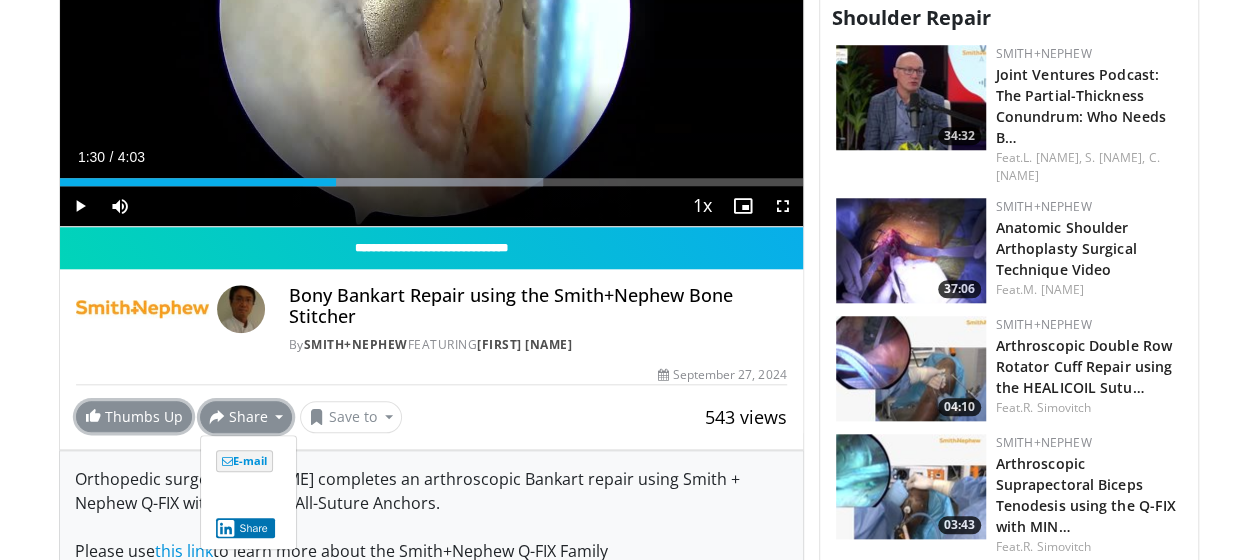click on "Thumbs Up" at bounding box center [134, 416] 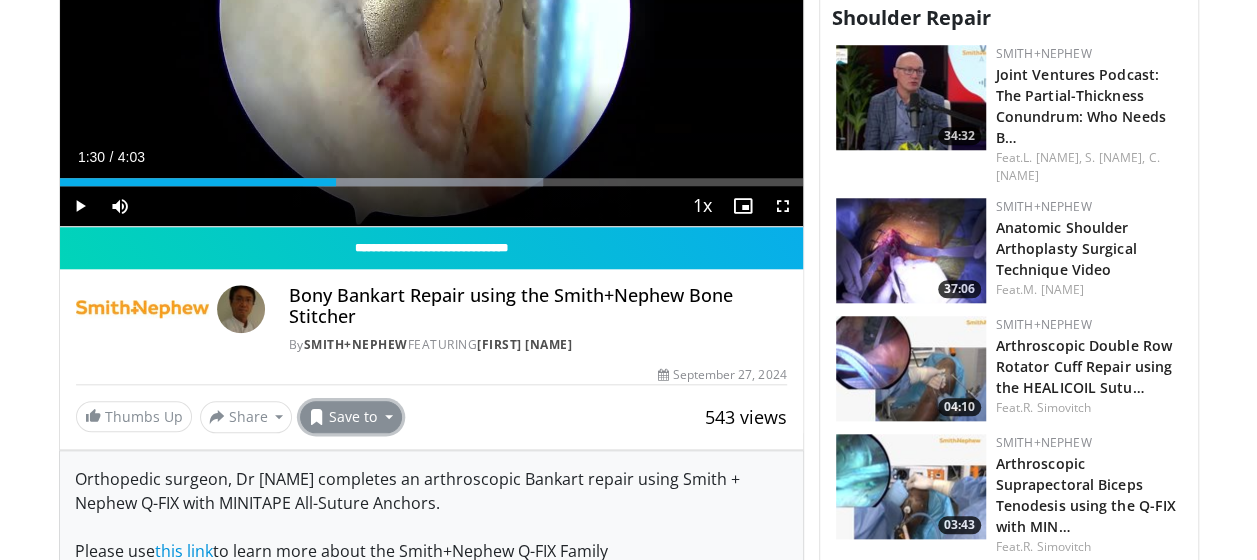 click on "Save to" at bounding box center [351, 417] 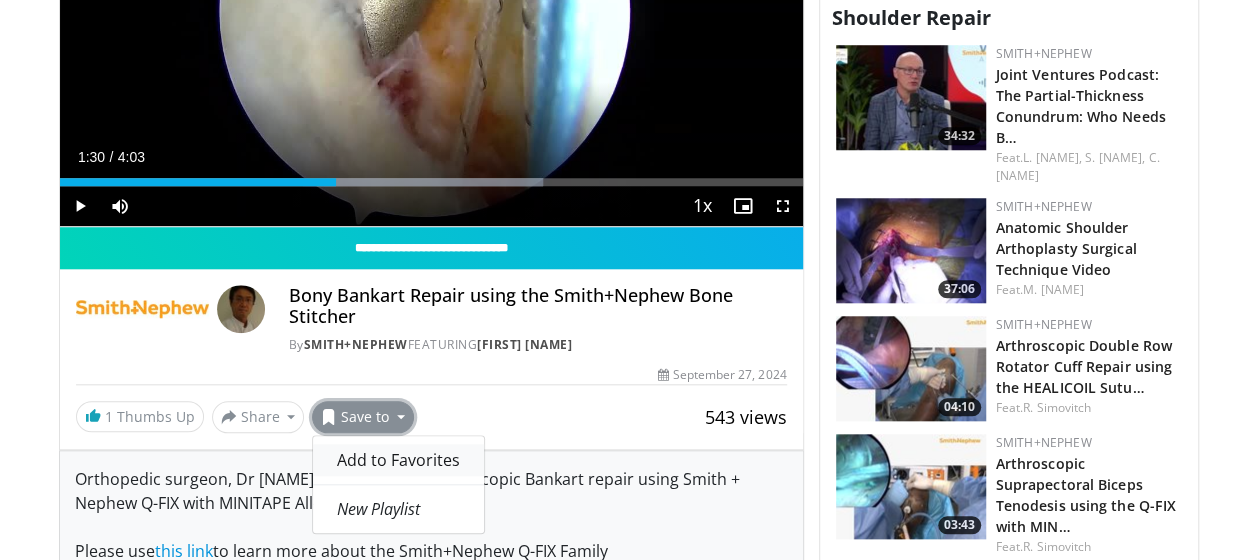 click on "Add to Favorites" at bounding box center (398, 460) 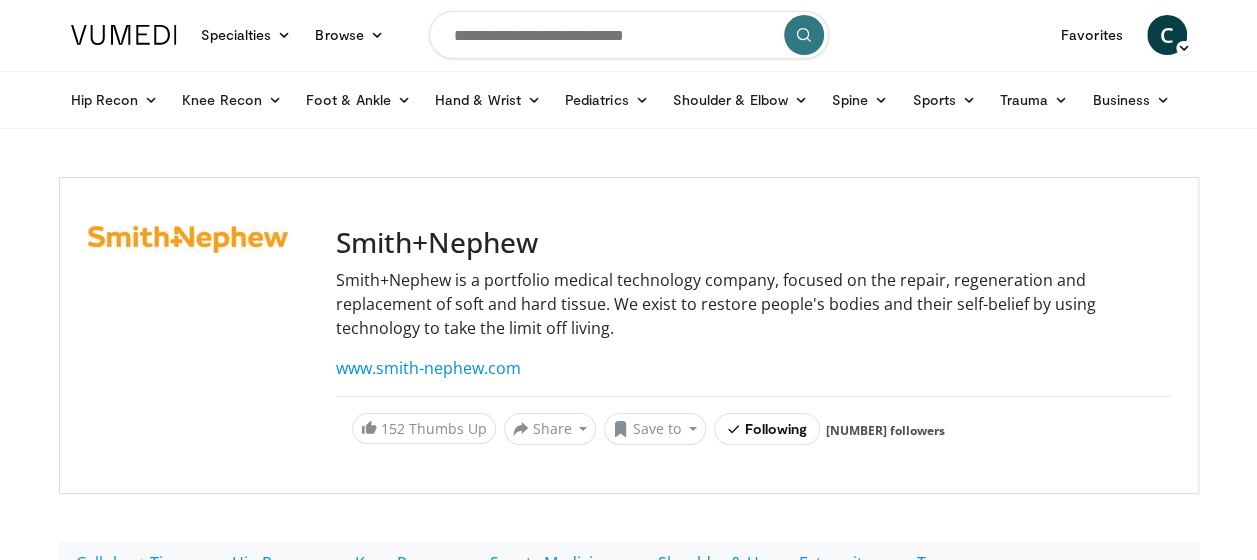 scroll, scrollTop: 0, scrollLeft: 0, axis: both 